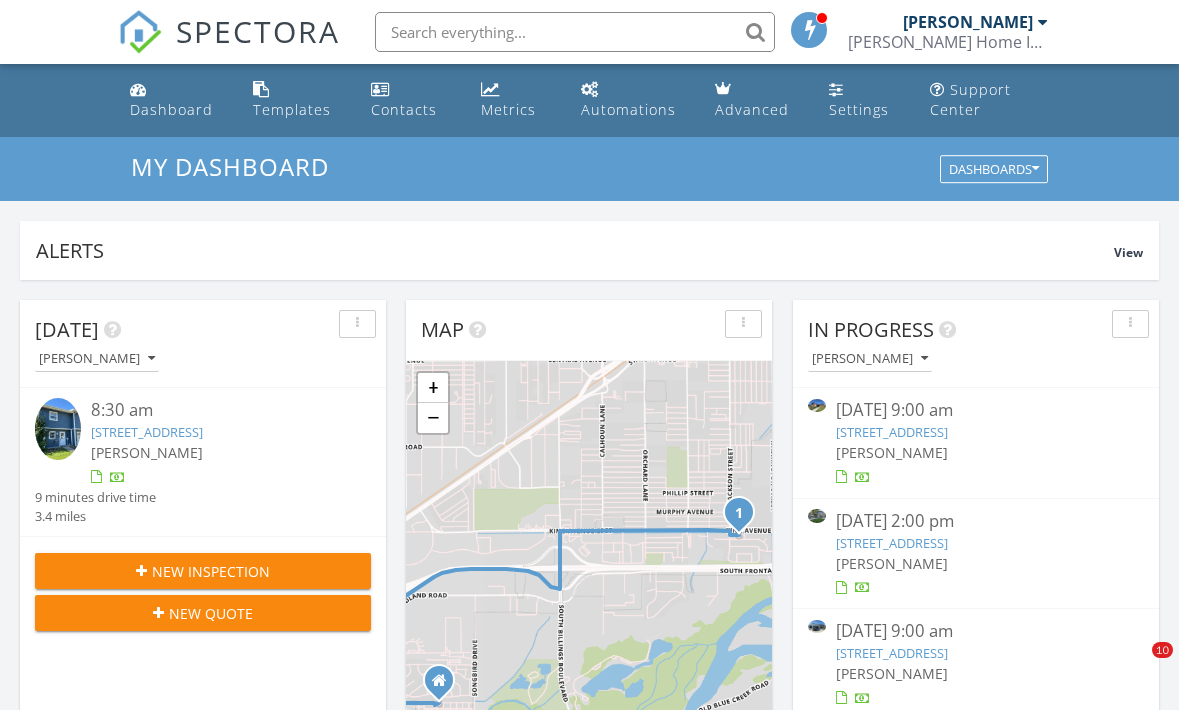 scroll, scrollTop: 0, scrollLeft: 0, axis: both 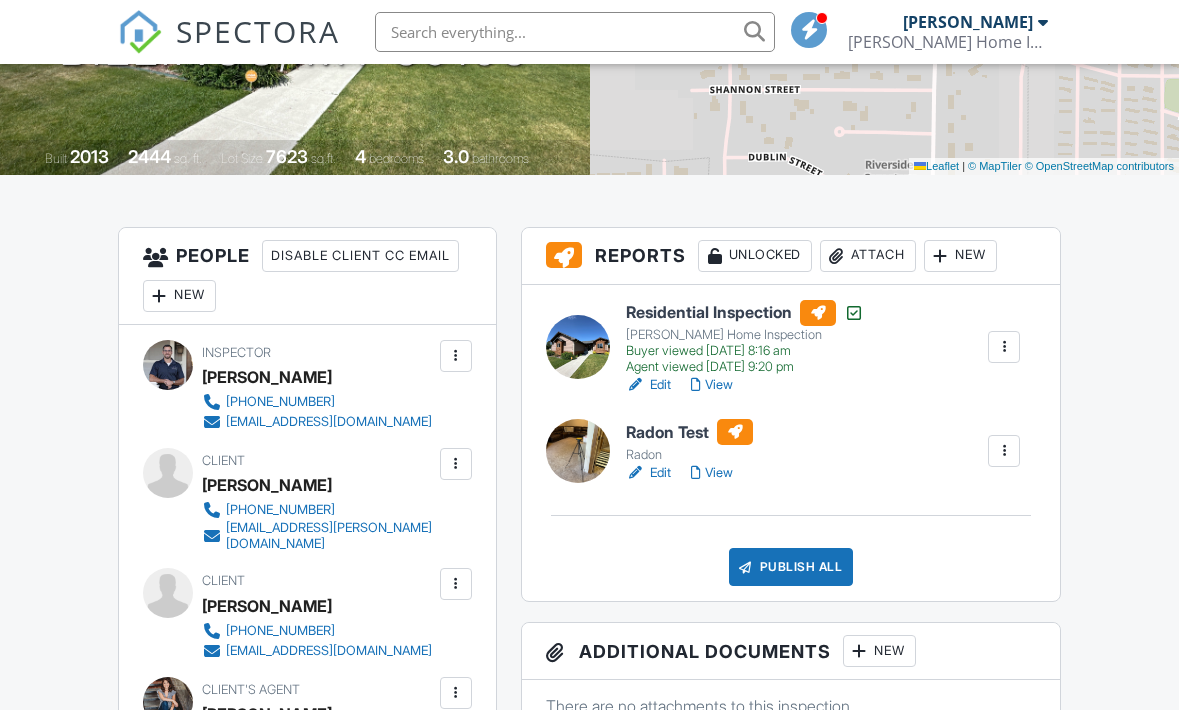 click on "Edit" at bounding box center (648, 473) 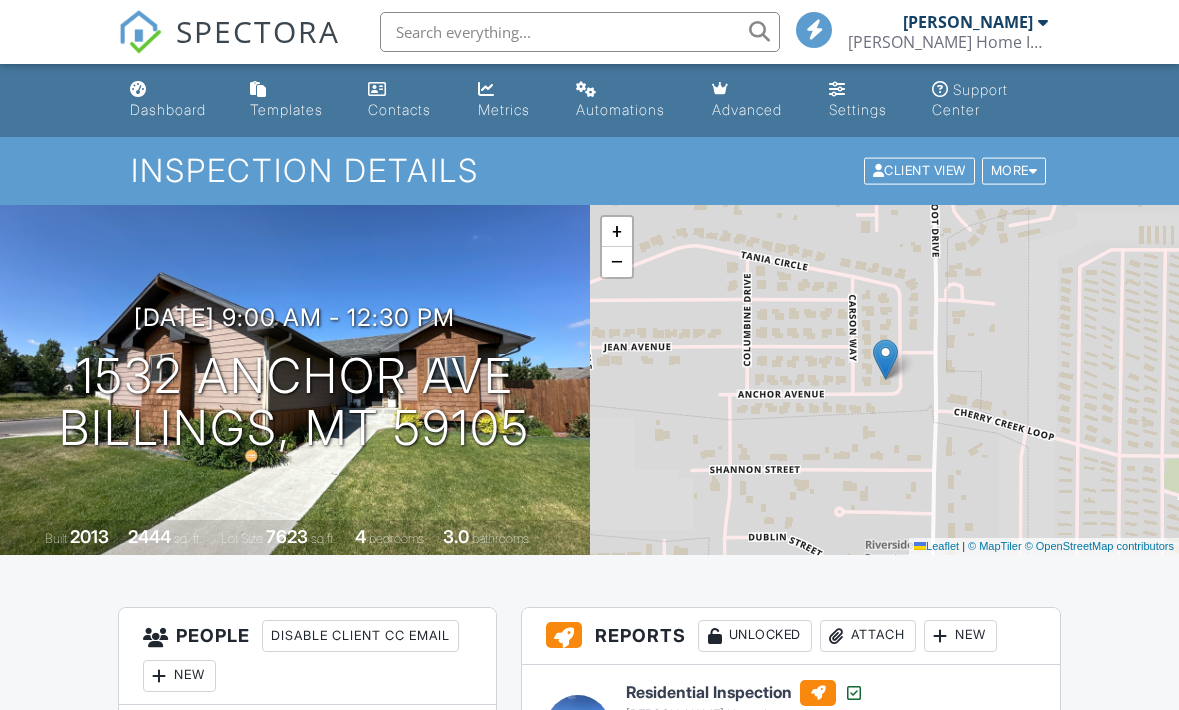 scroll, scrollTop: 408, scrollLeft: 0, axis: vertical 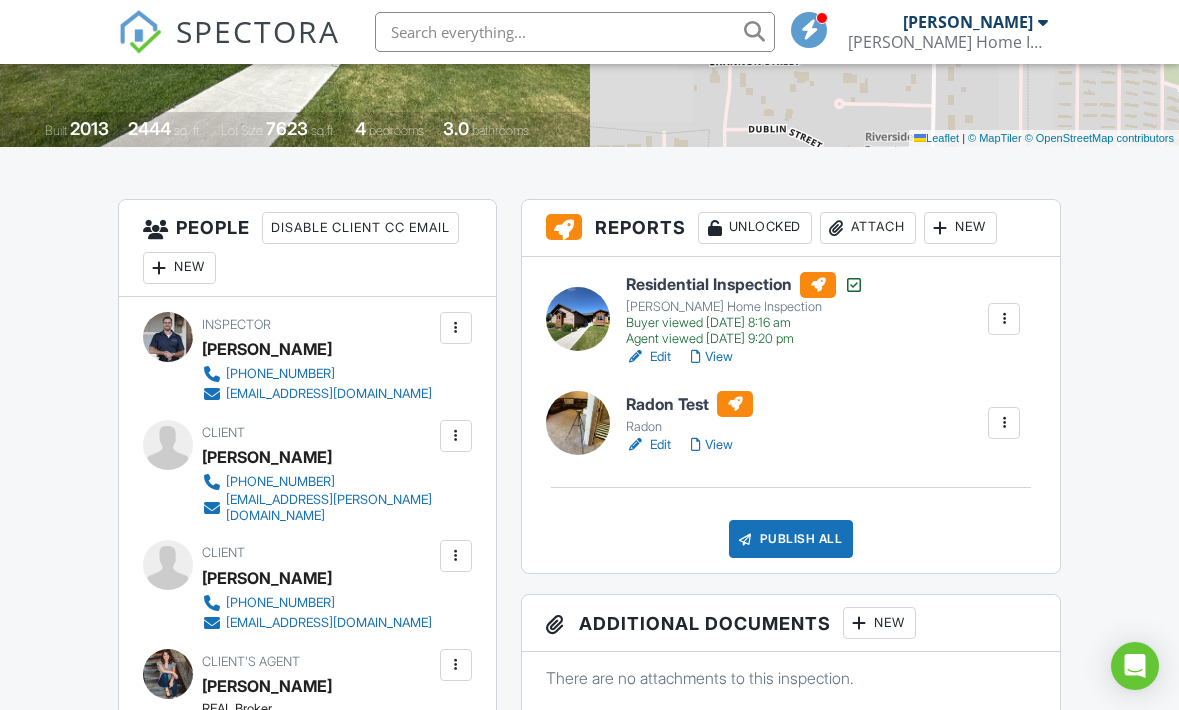 click on "View" at bounding box center (712, 445) 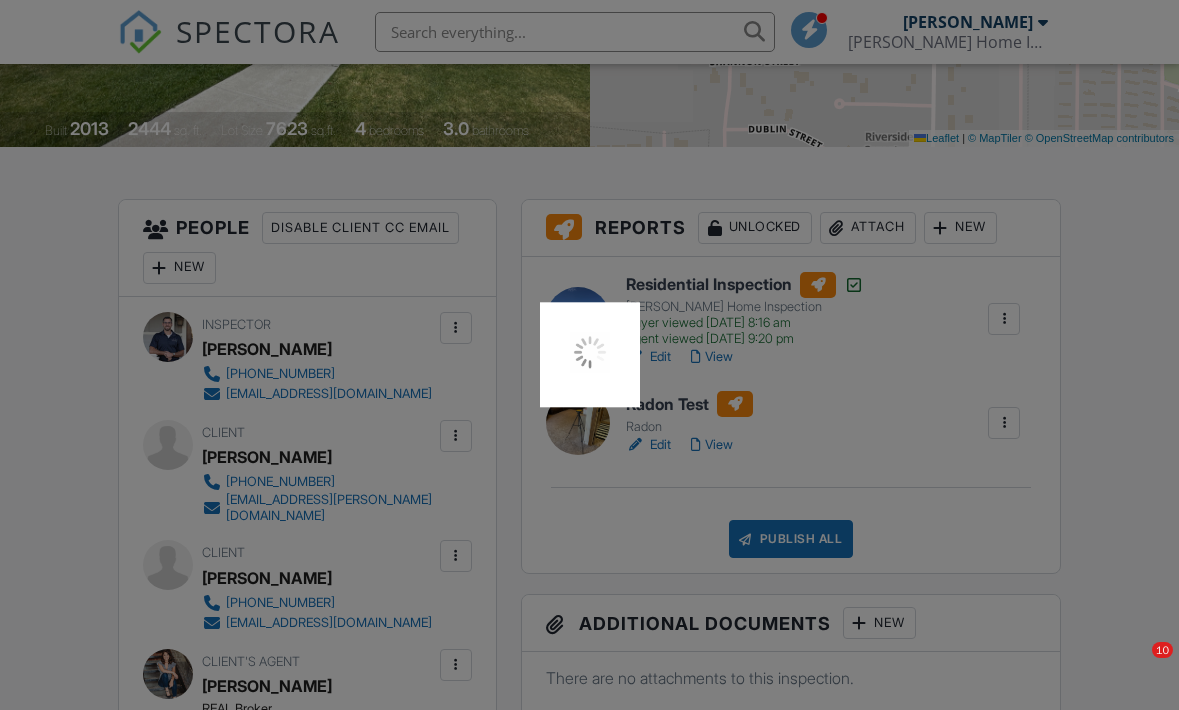 scroll, scrollTop: 408, scrollLeft: 0, axis: vertical 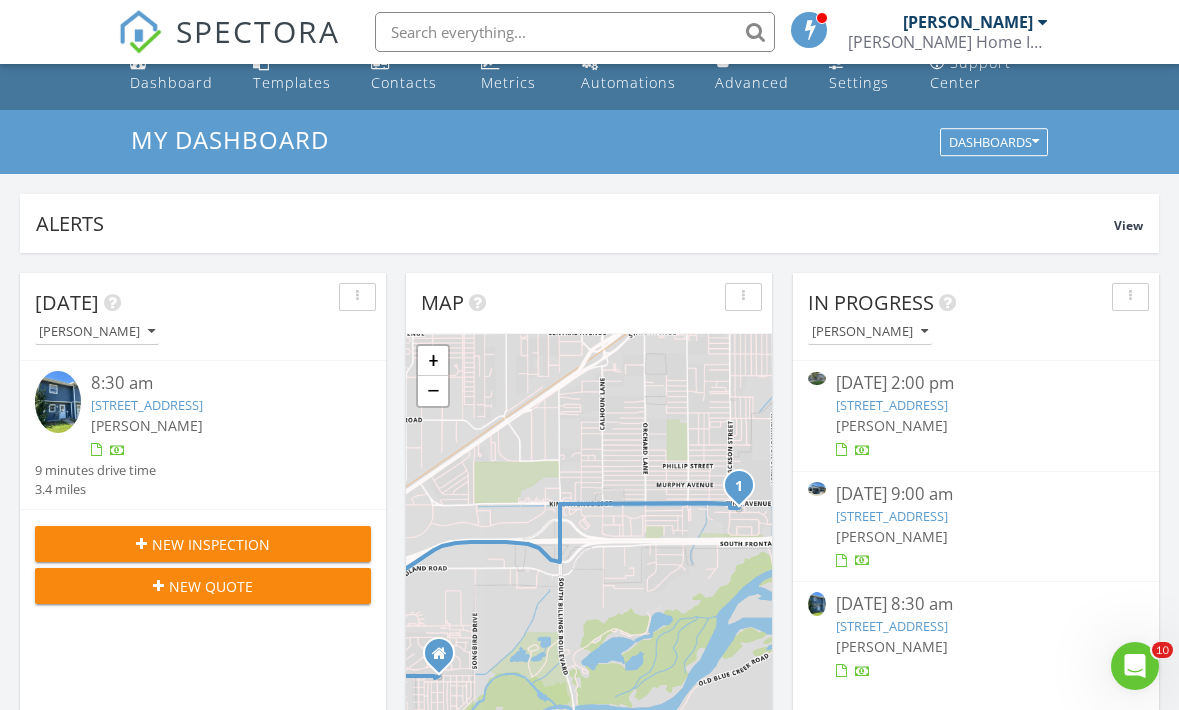 click on "4029 Cambridge Dr, Billings, MT 59101" at bounding box center (147, 405) 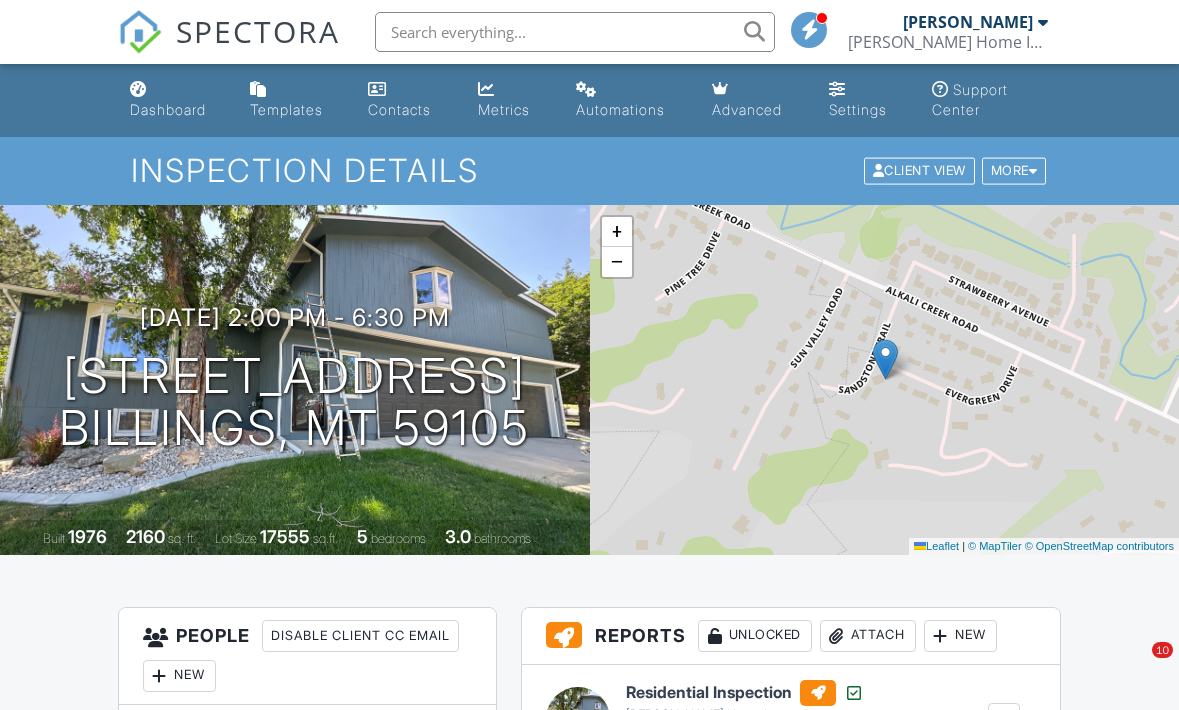scroll, scrollTop: 0, scrollLeft: 0, axis: both 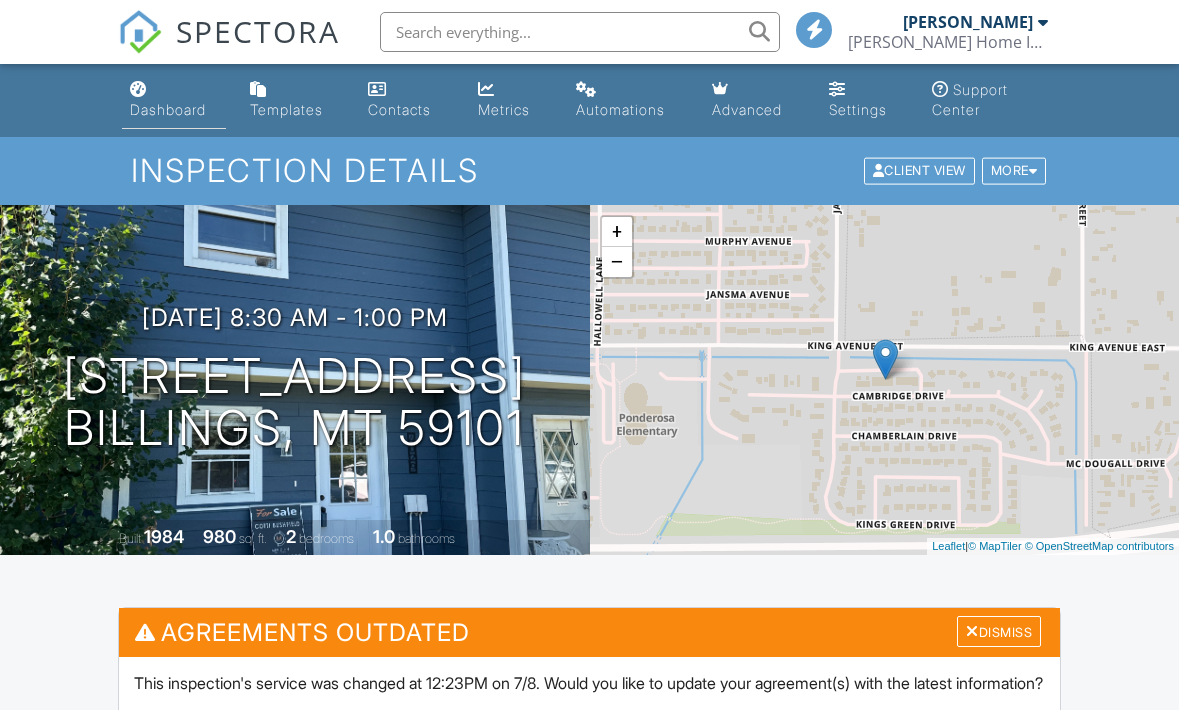 click on "Dashboard" at bounding box center (168, 109) 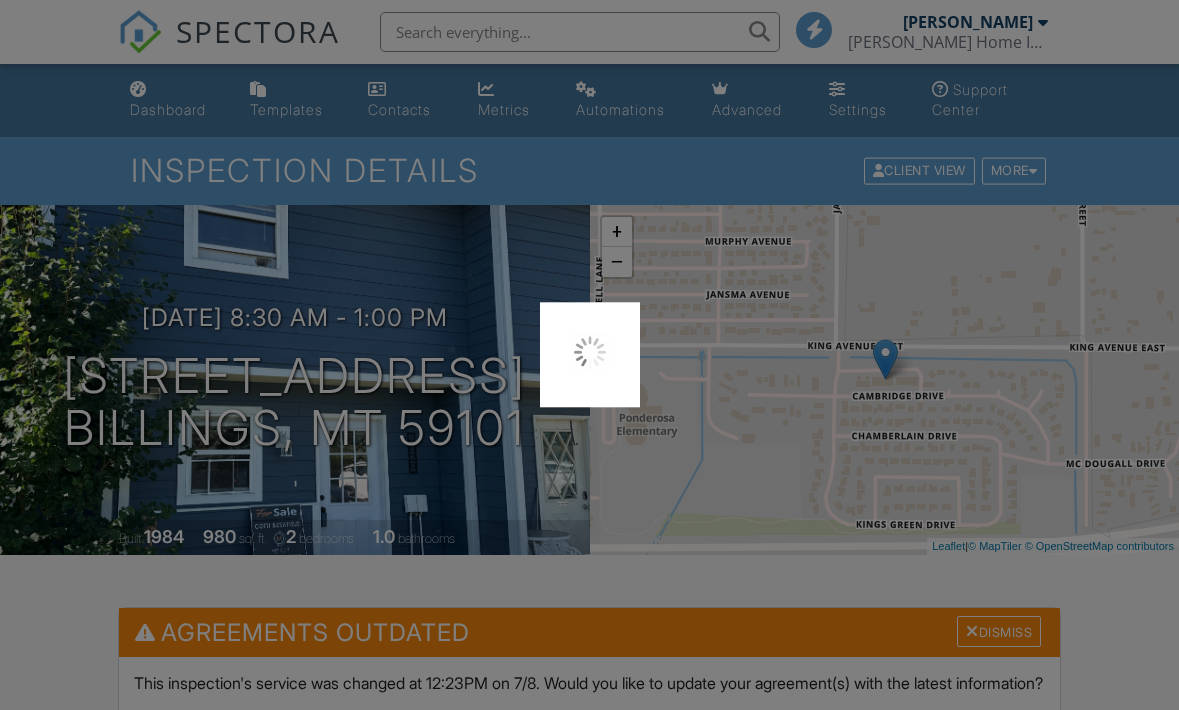 scroll, scrollTop: 0, scrollLeft: 0, axis: both 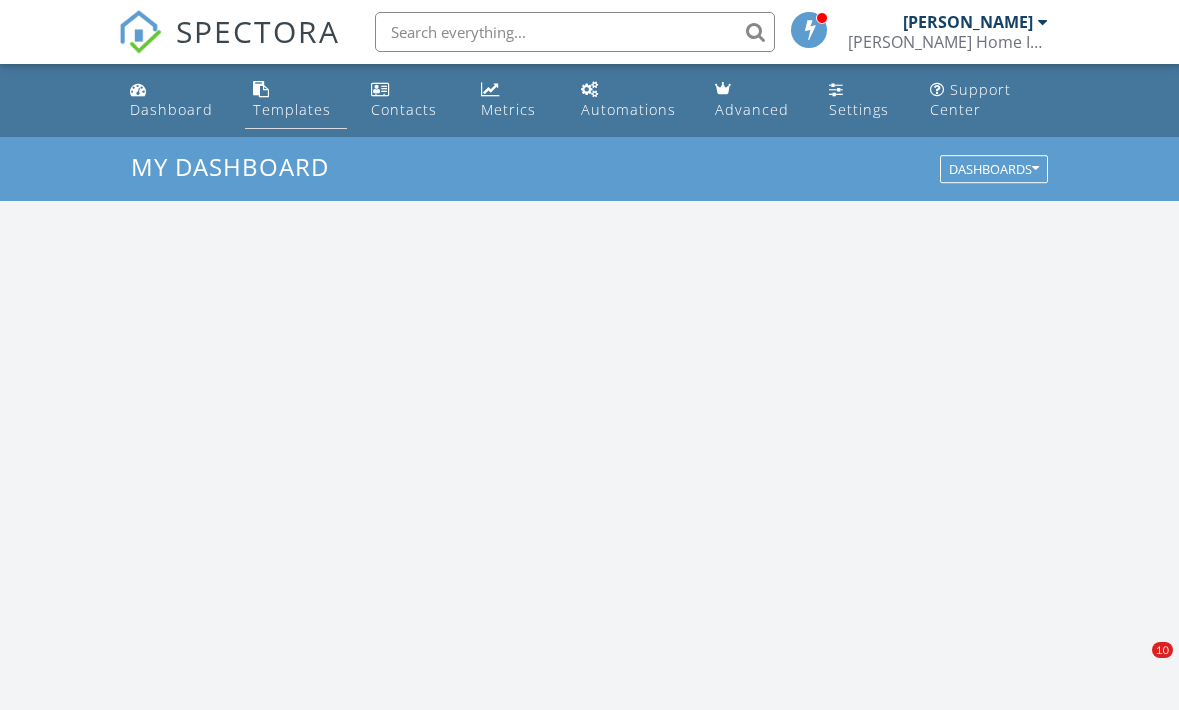 click on "Templates" at bounding box center (292, 109) 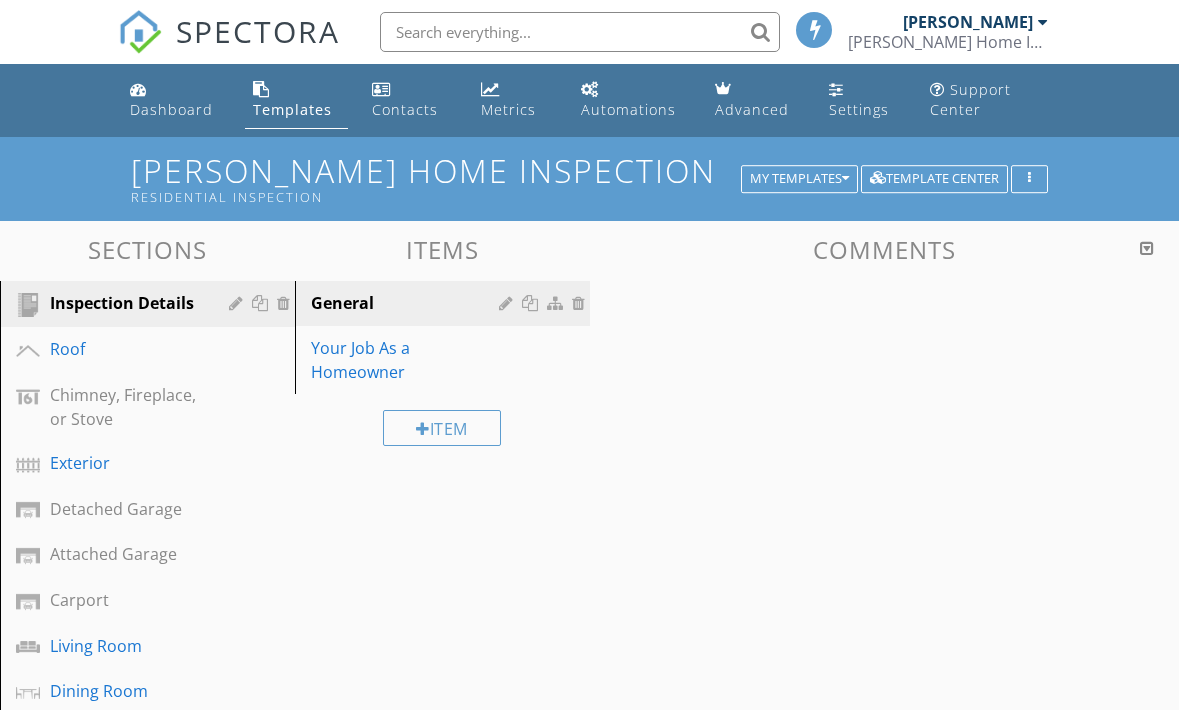 scroll, scrollTop: 0, scrollLeft: 0, axis: both 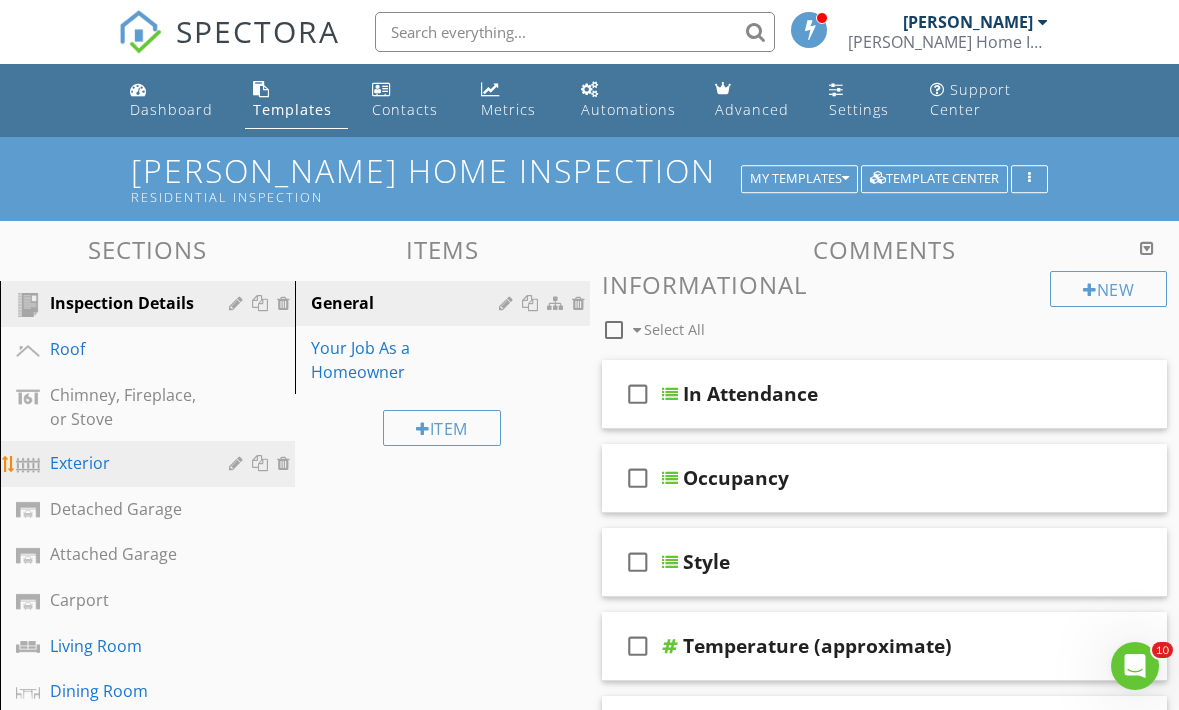 click on "Exterior" at bounding box center (125, 463) 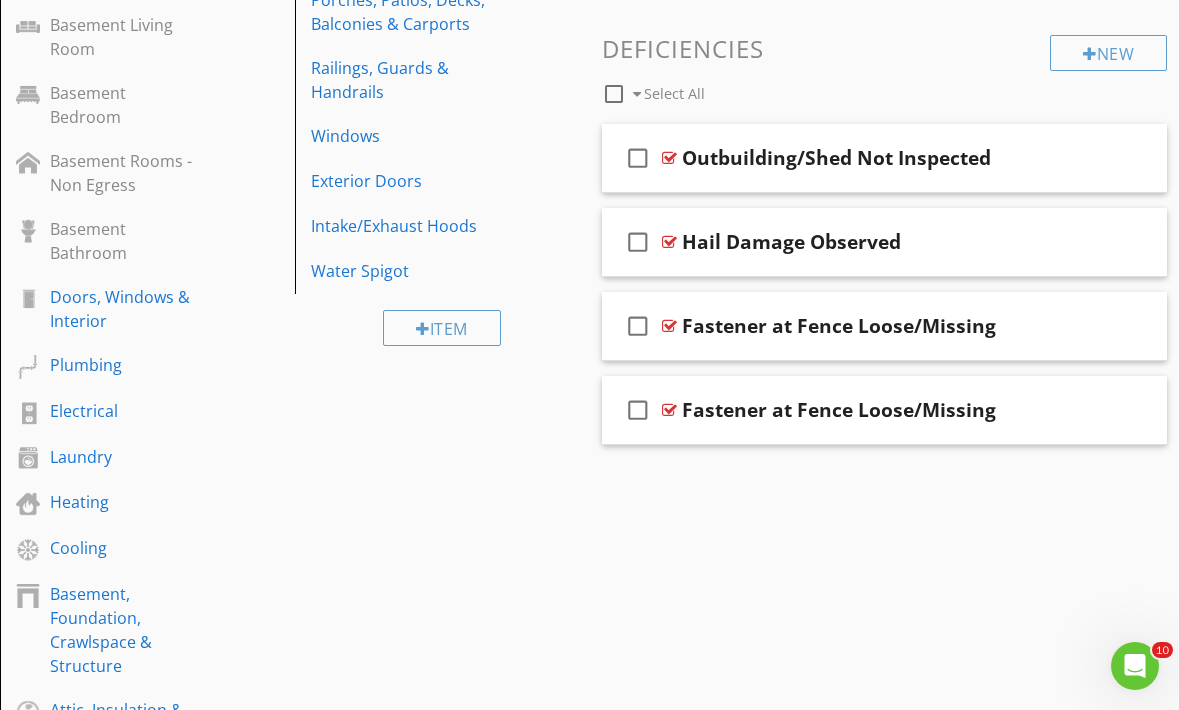 scroll, scrollTop: 951, scrollLeft: 0, axis: vertical 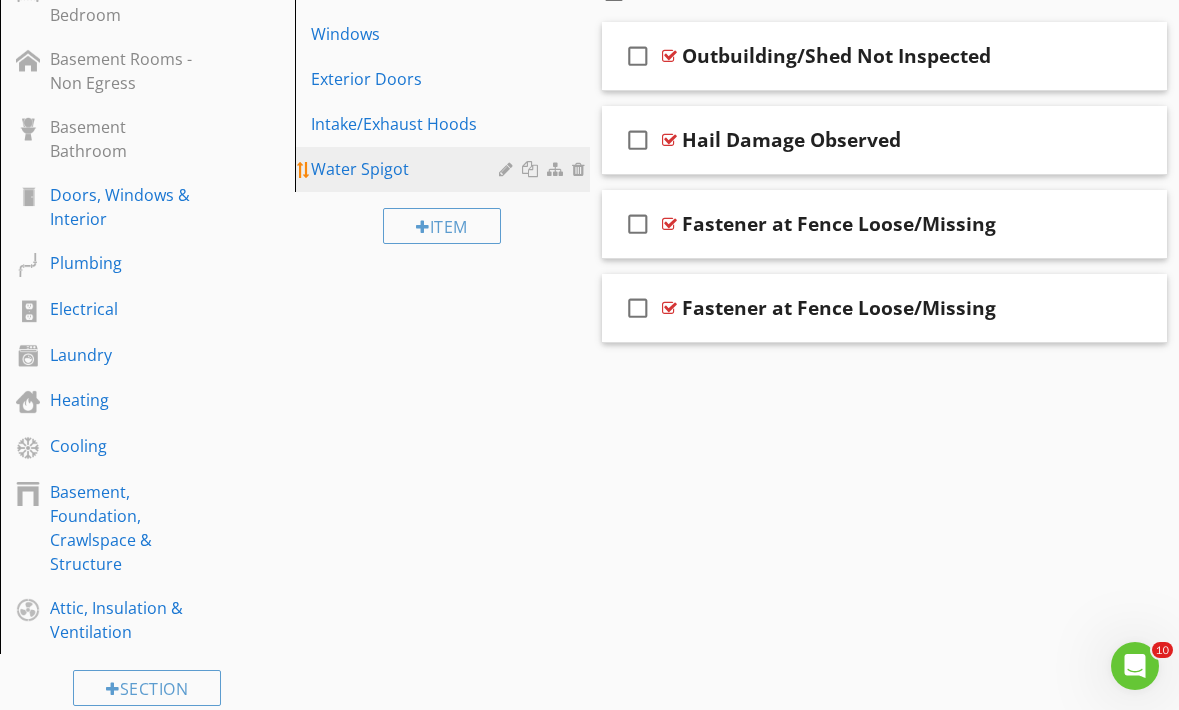 click on "Water Spigot" at bounding box center [408, 169] 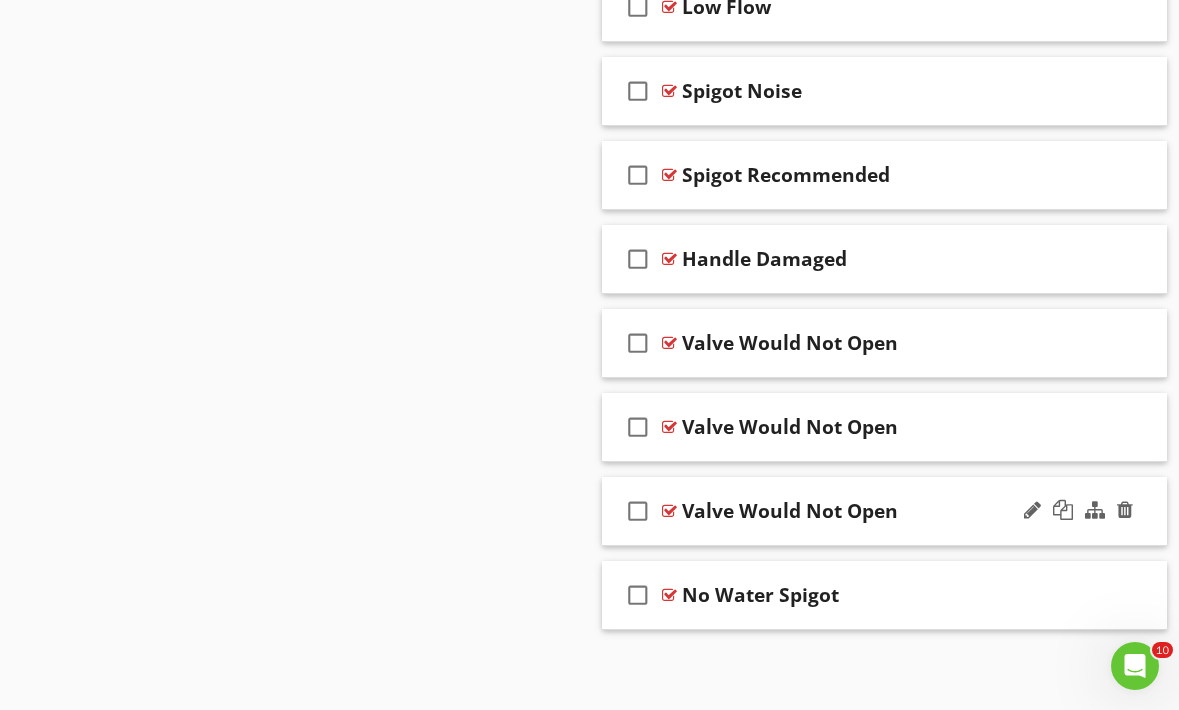 scroll, scrollTop: 1985, scrollLeft: 0, axis: vertical 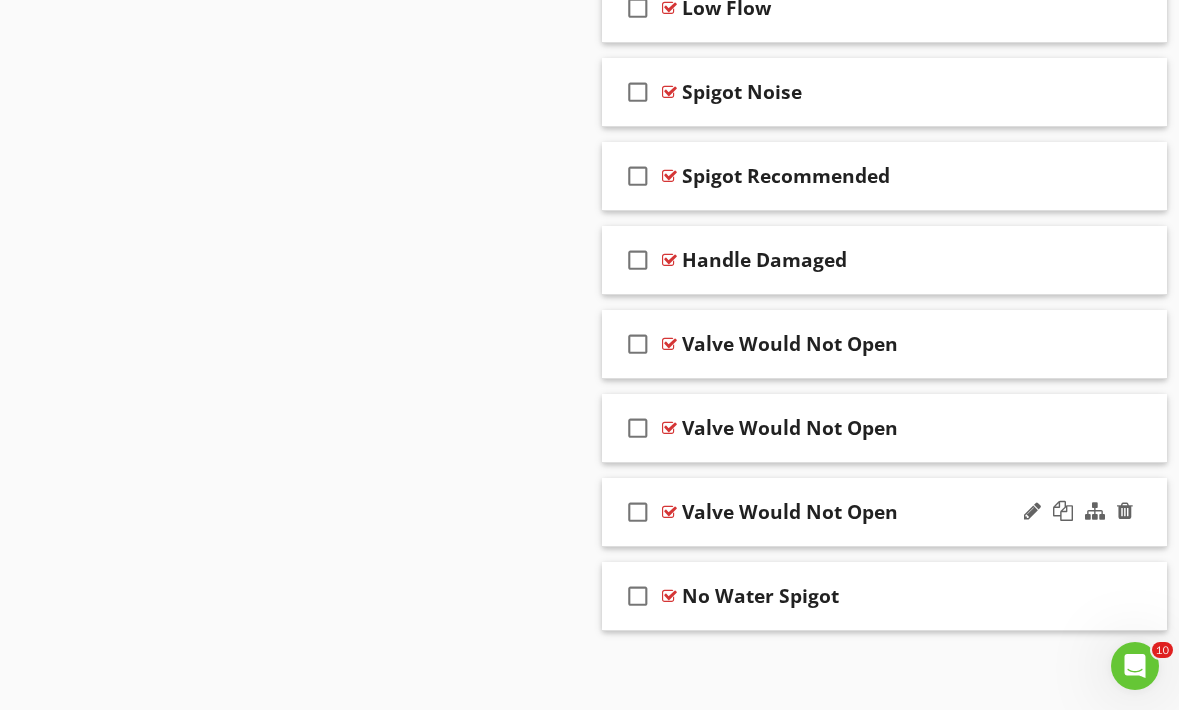 click on "check_box_outline_blank
Valve Would Not Open" at bounding box center [885, 512] 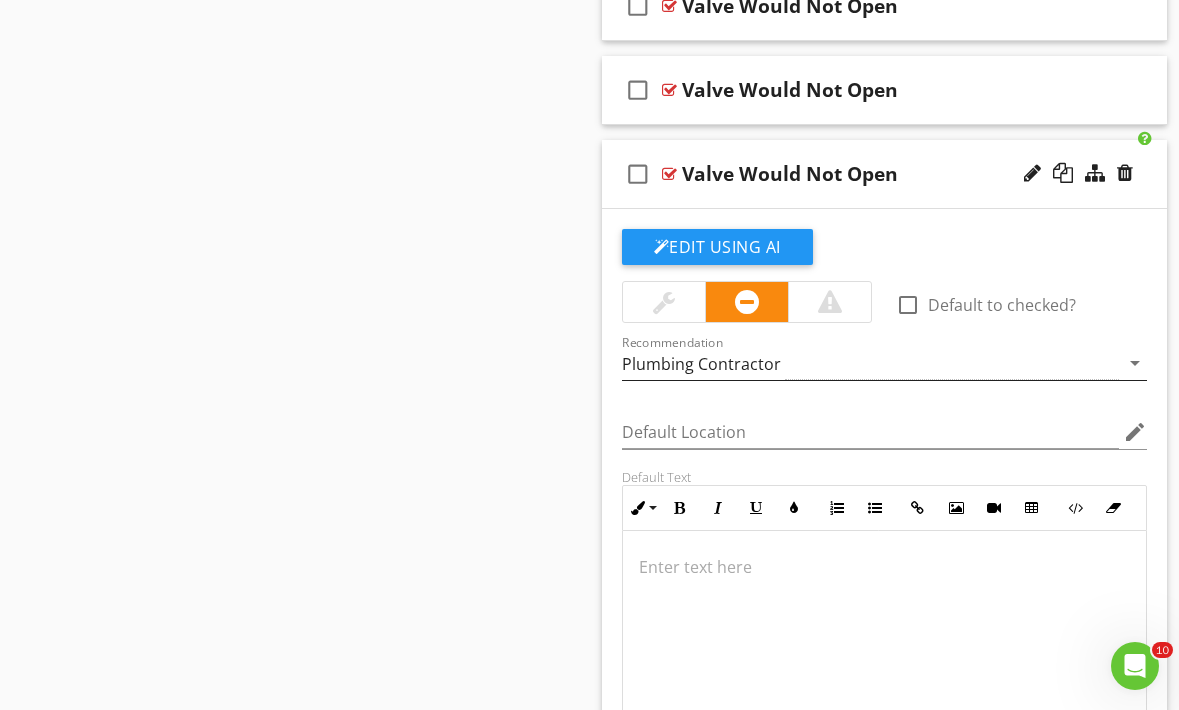 scroll, scrollTop: 2327, scrollLeft: 0, axis: vertical 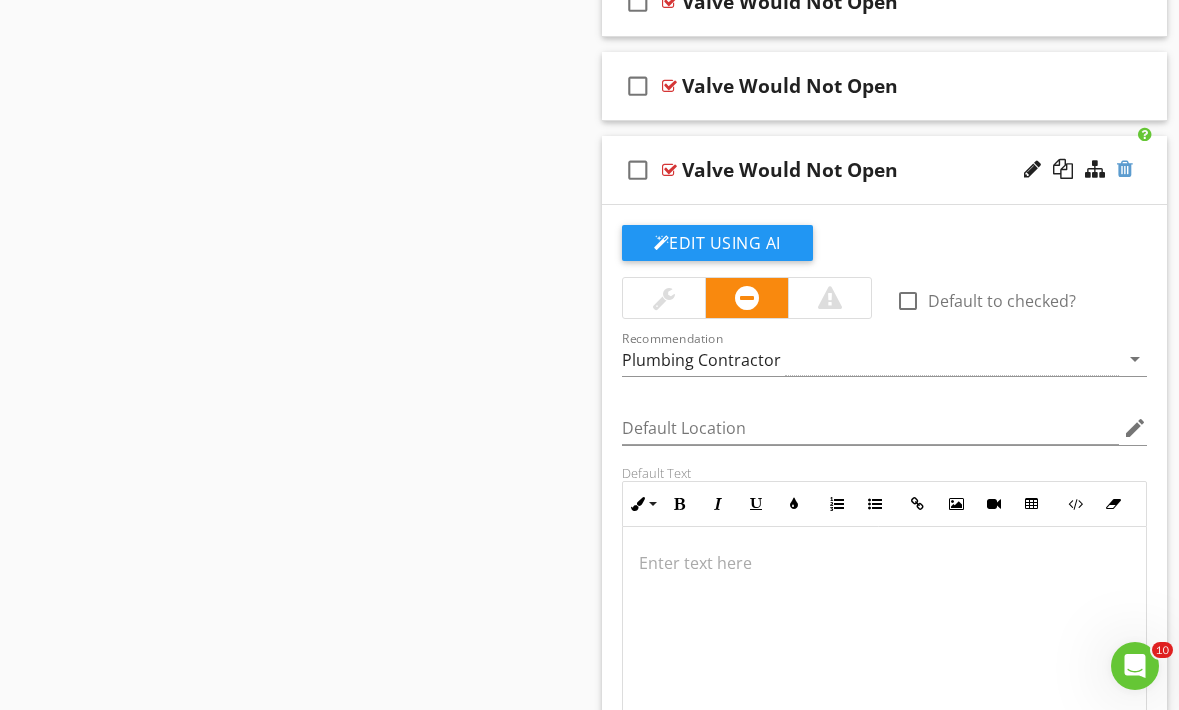 click at bounding box center (1125, 169) 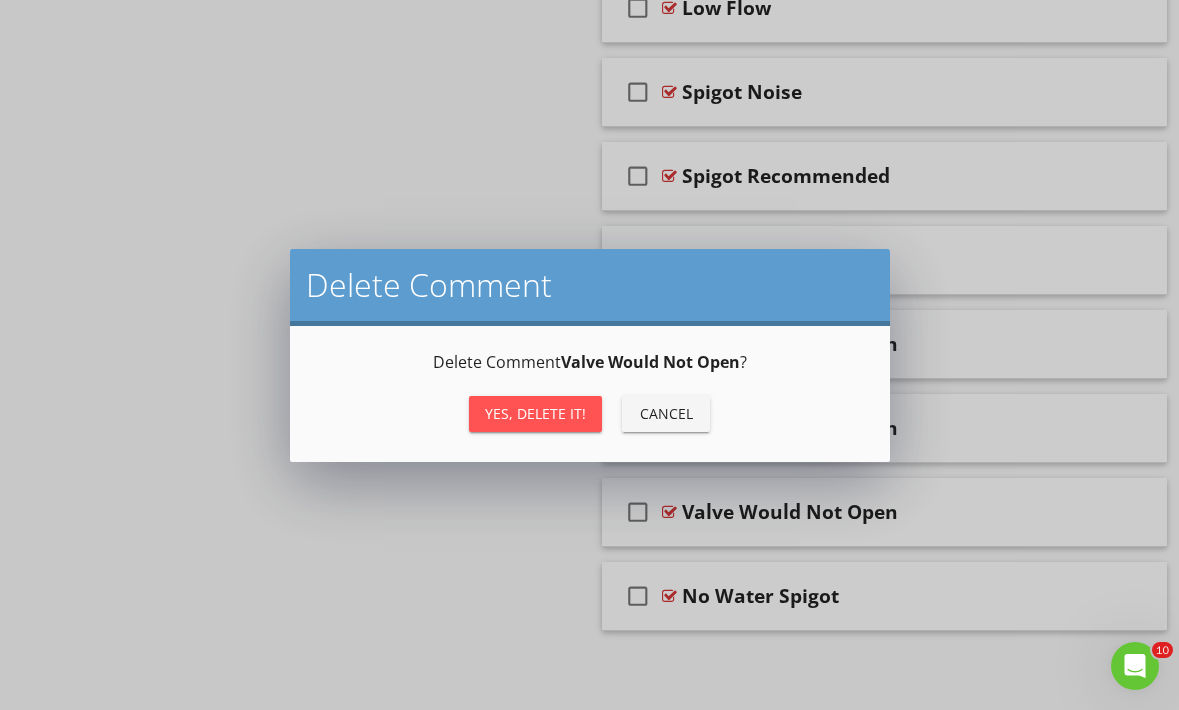 click on "Yes, Delete it!" at bounding box center (535, 413) 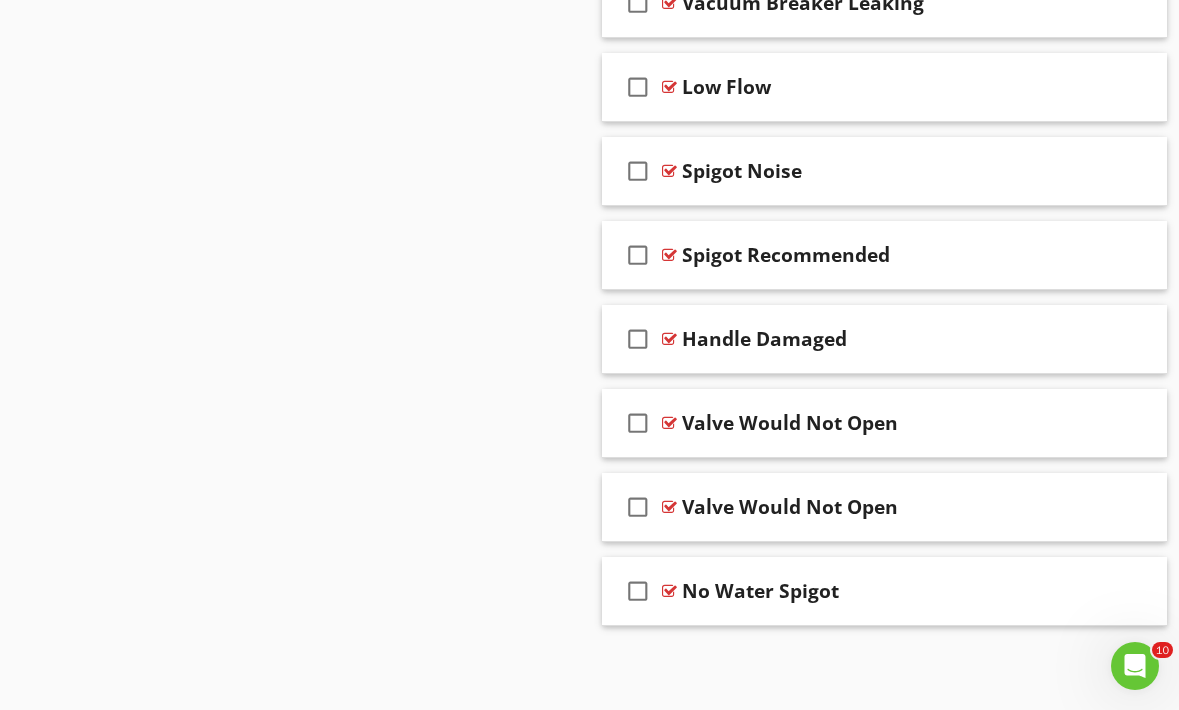 scroll, scrollTop: 1901, scrollLeft: 0, axis: vertical 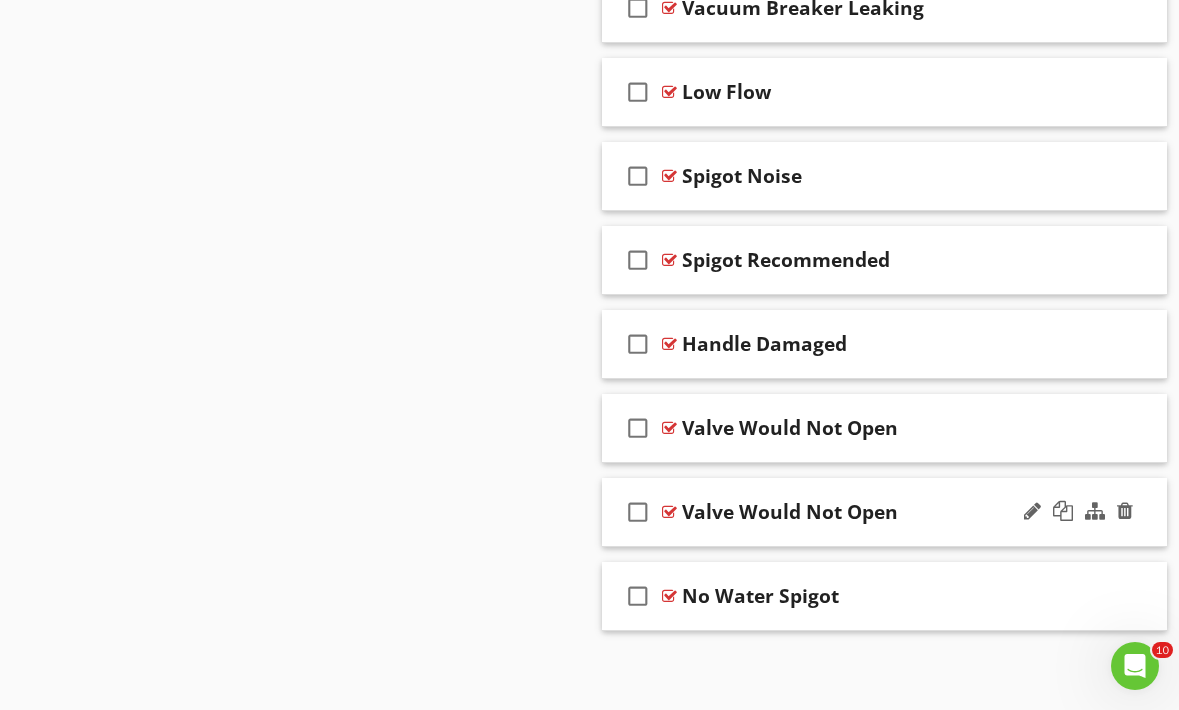 click on "check_box_outline_blank
Valve Would Not Open" at bounding box center [885, 512] 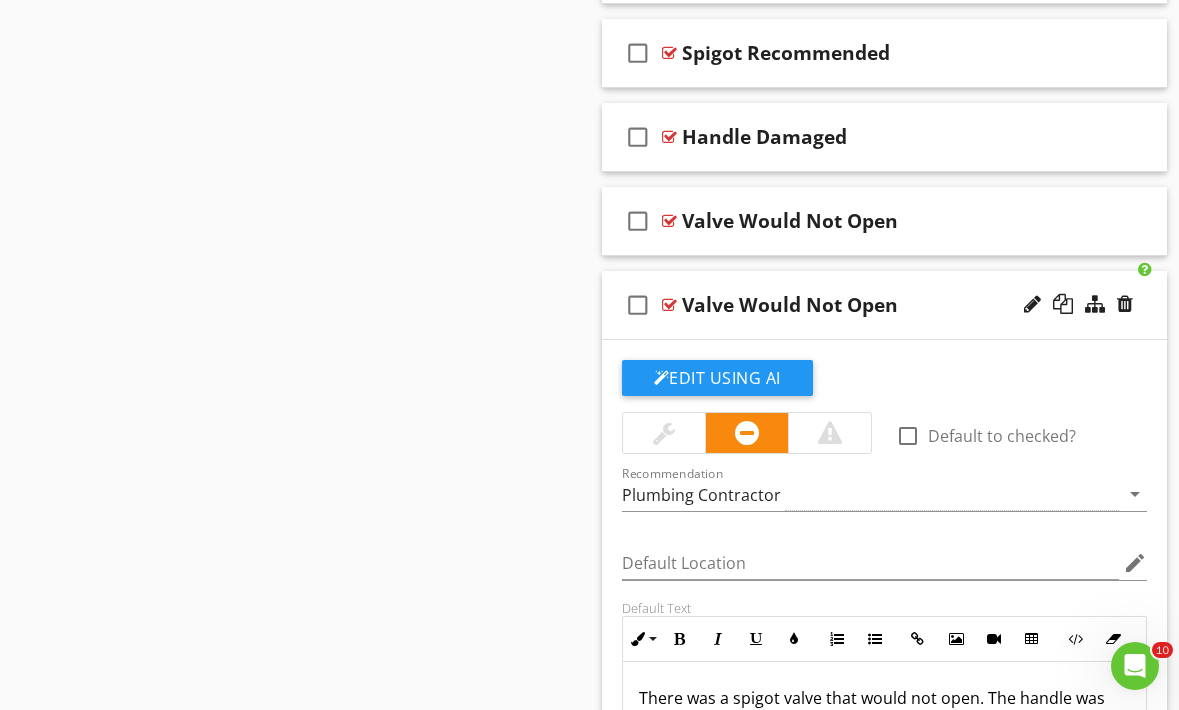 scroll, scrollTop: 1927, scrollLeft: 0, axis: vertical 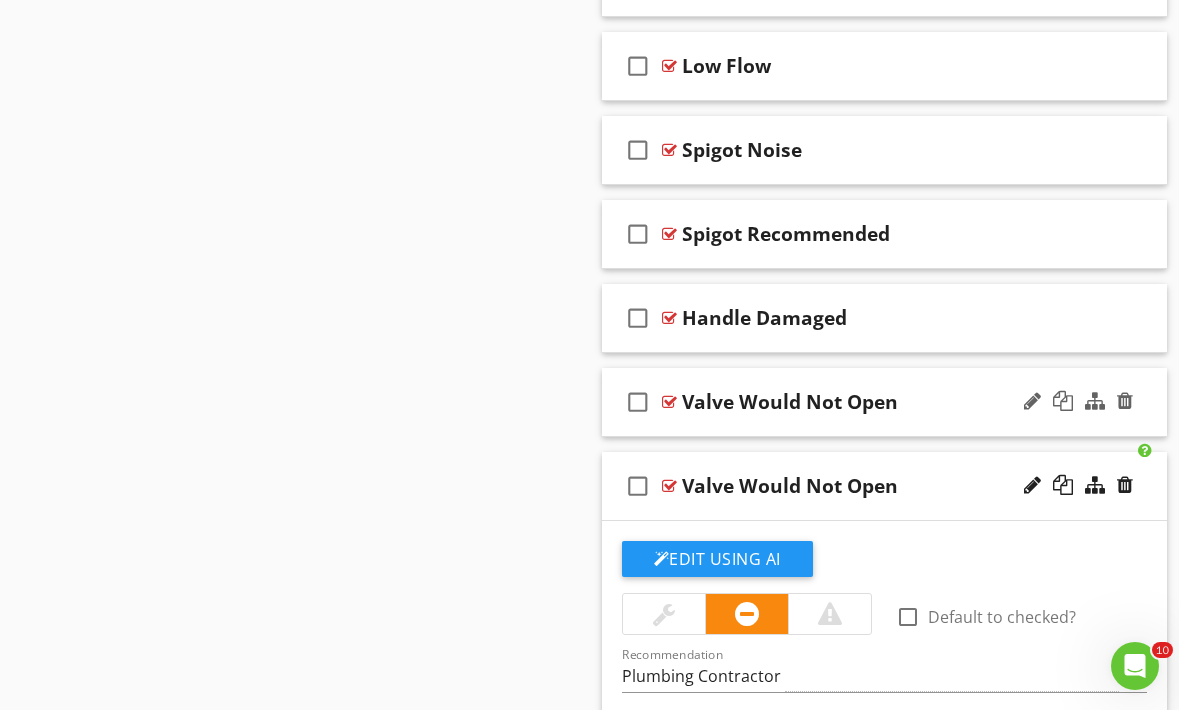 click on "check_box_outline_blank
Valve Would Not Open" at bounding box center (885, 402) 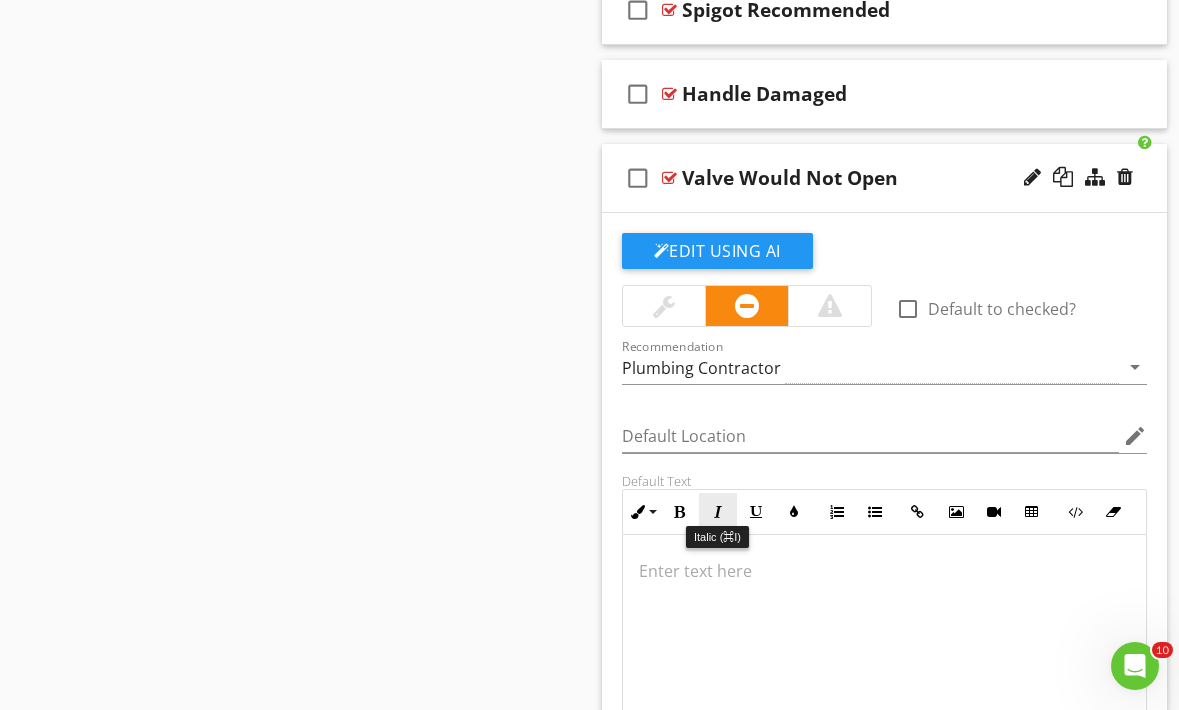 scroll, scrollTop: 1962, scrollLeft: 0, axis: vertical 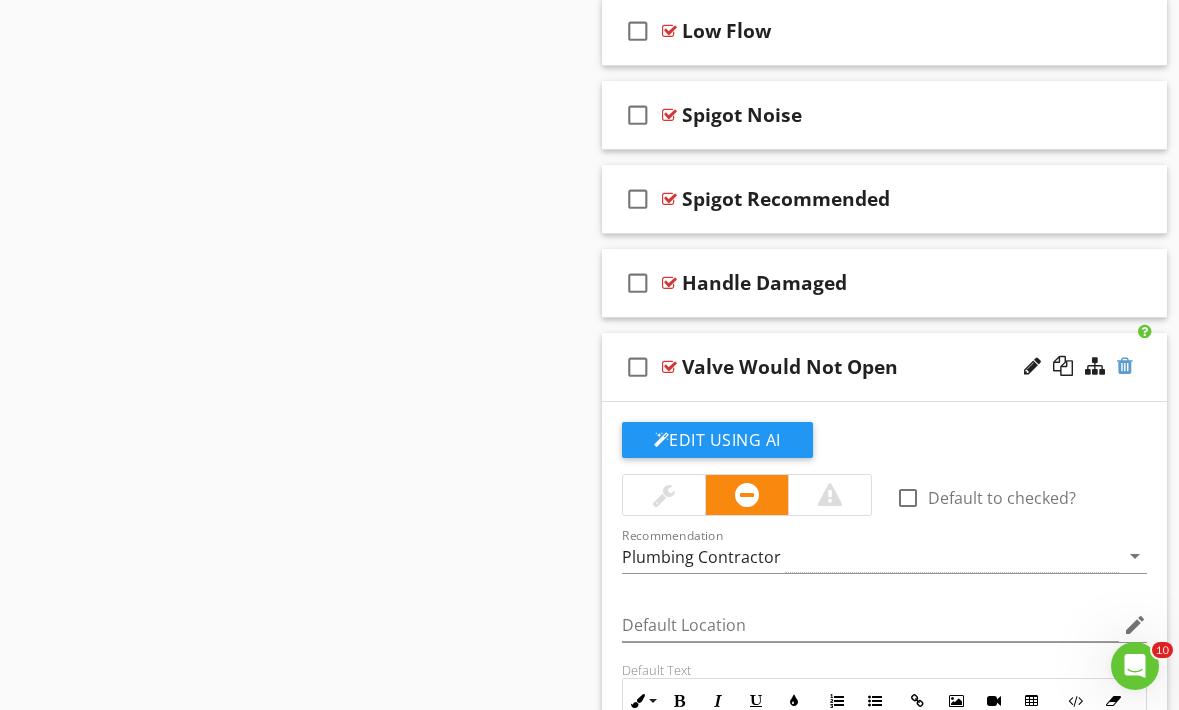 click at bounding box center (1125, 366) 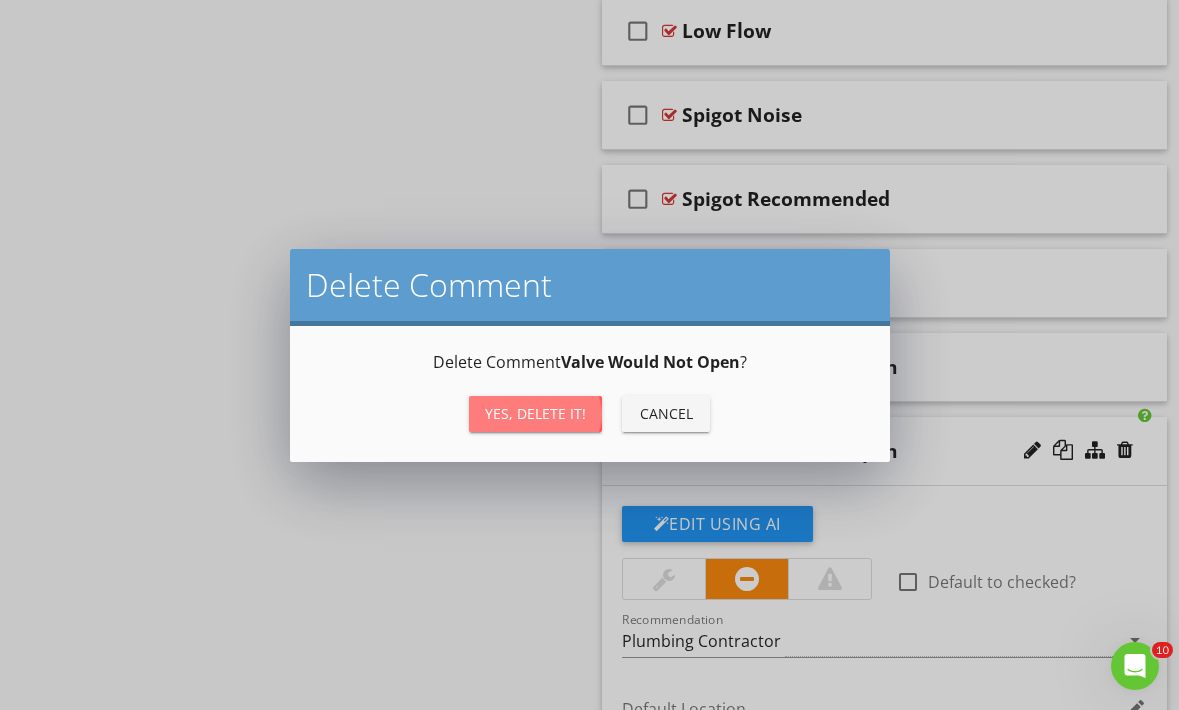 click on "Yes, Delete it!" at bounding box center (535, 413) 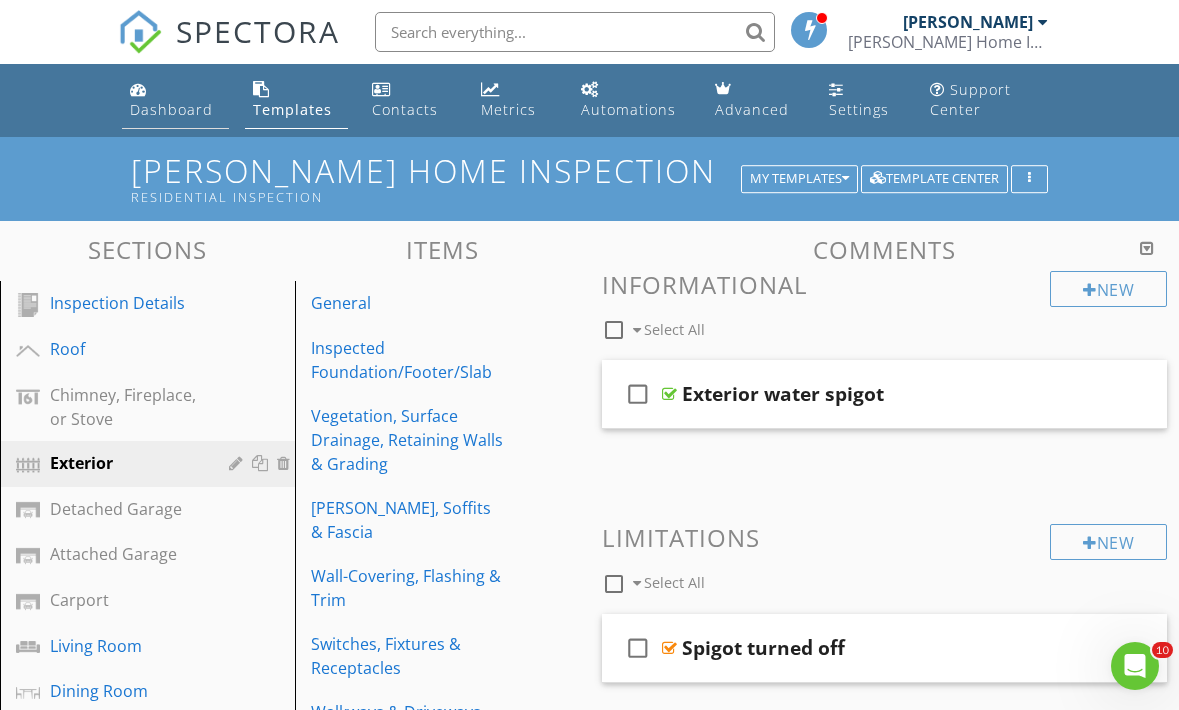 scroll, scrollTop: 0, scrollLeft: 0, axis: both 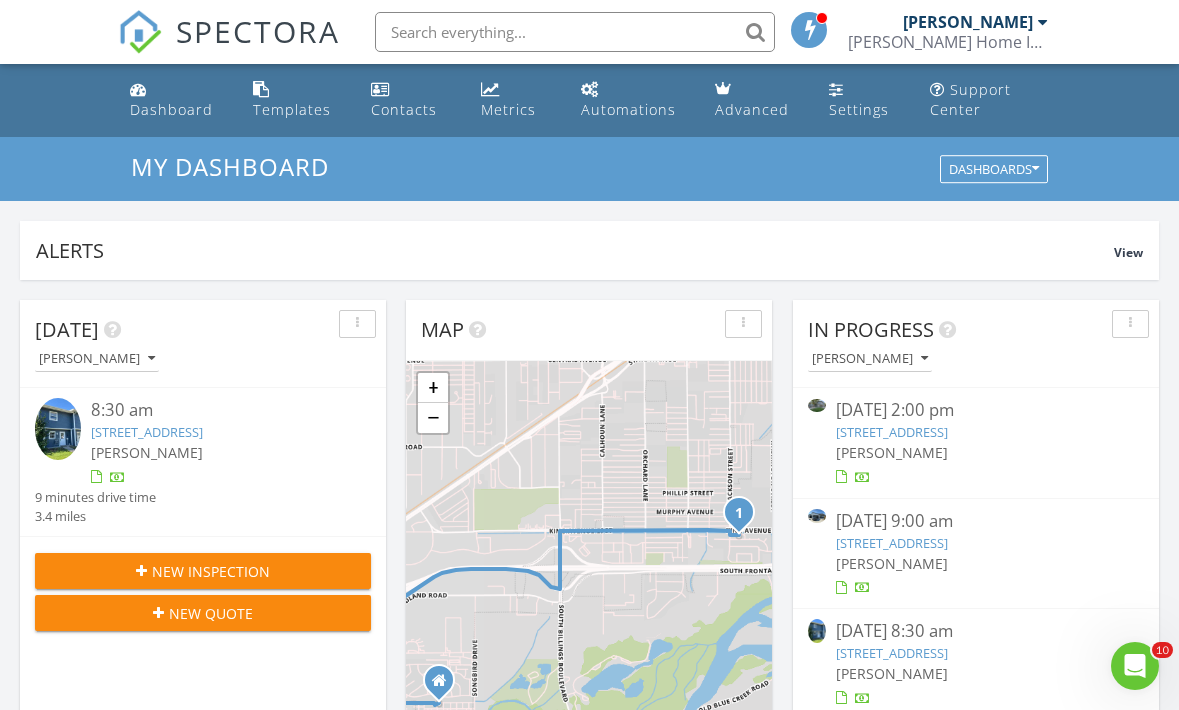 click on "[STREET_ADDRESS]" at bounding box center (892, 543) 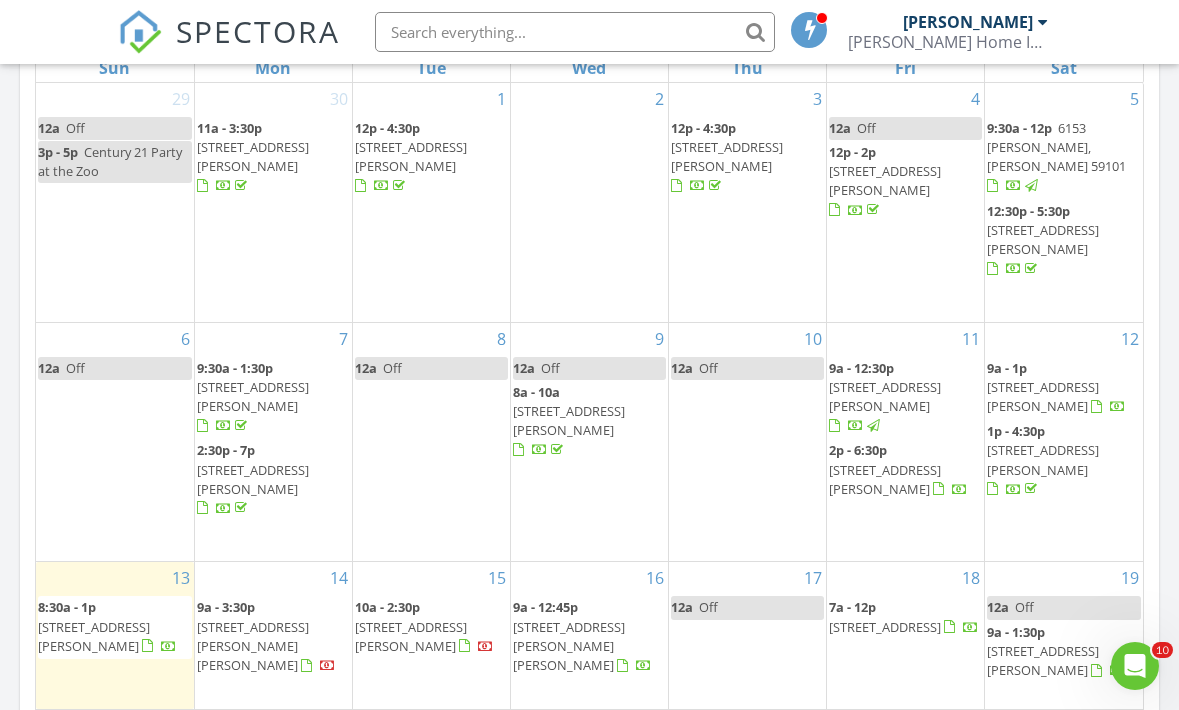 scroll, scrollTop: 987, scrollLeft: 0, axis: vertical 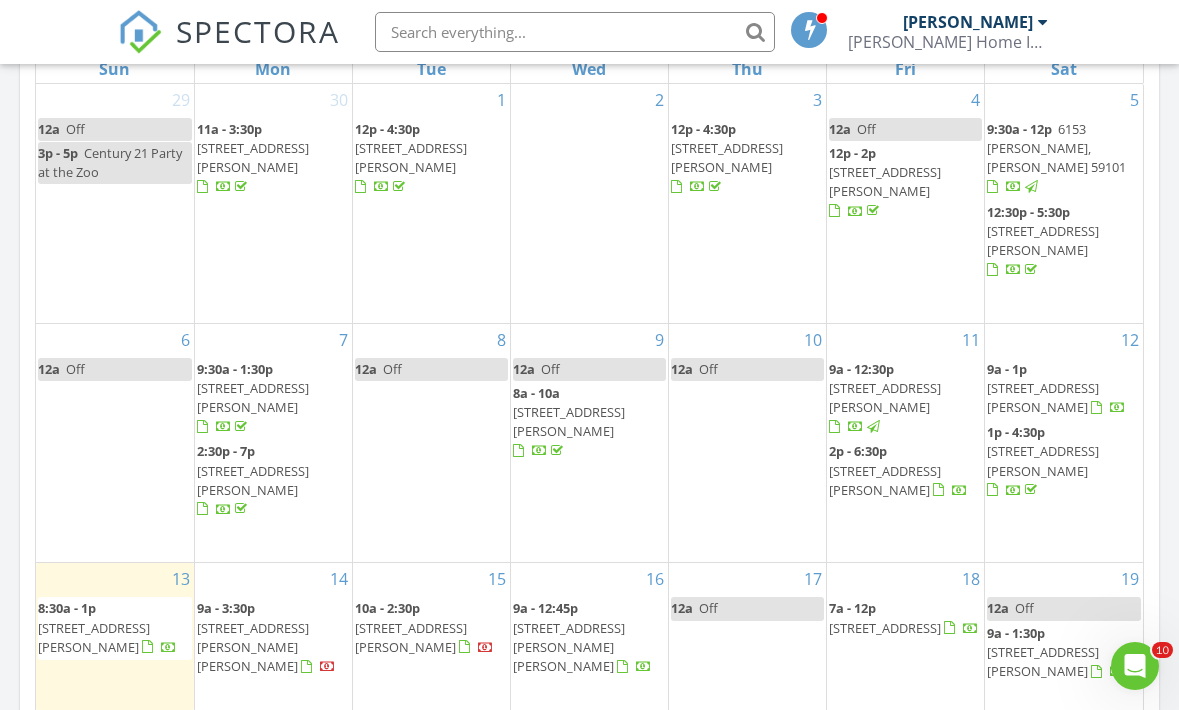 click on "[STREET_ADDRESS][PERSON_NAME]" at bounding box center [885, 397] 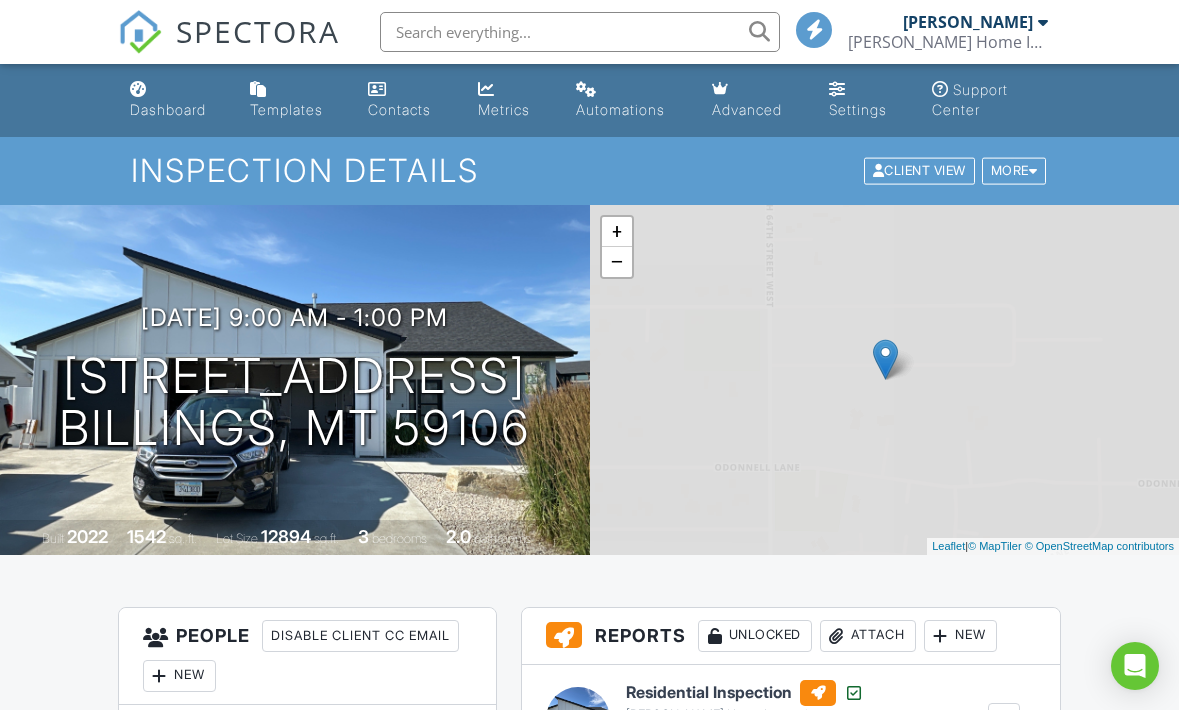 scroll, scrollTop: 26, scrollLeft: 0, axis: vertical 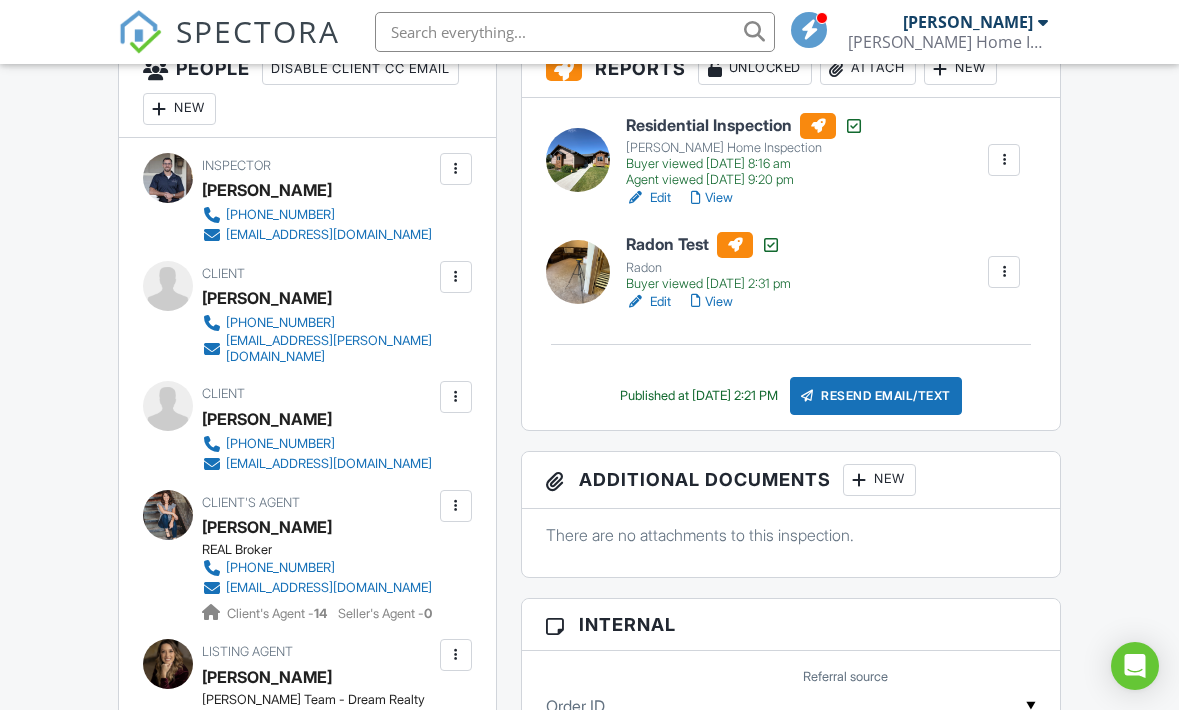 click on "View" at bounding box center [712, 198] 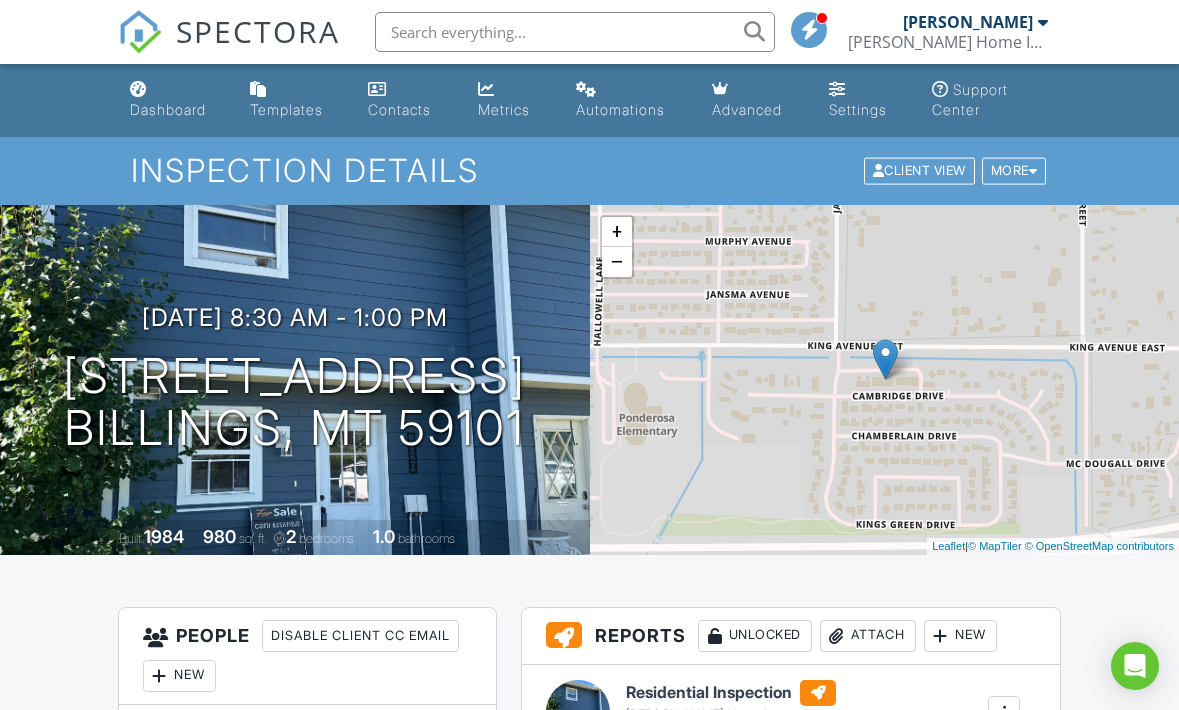 scroll, scrollTop: 493, scrollLeft: 0, axis: vertical 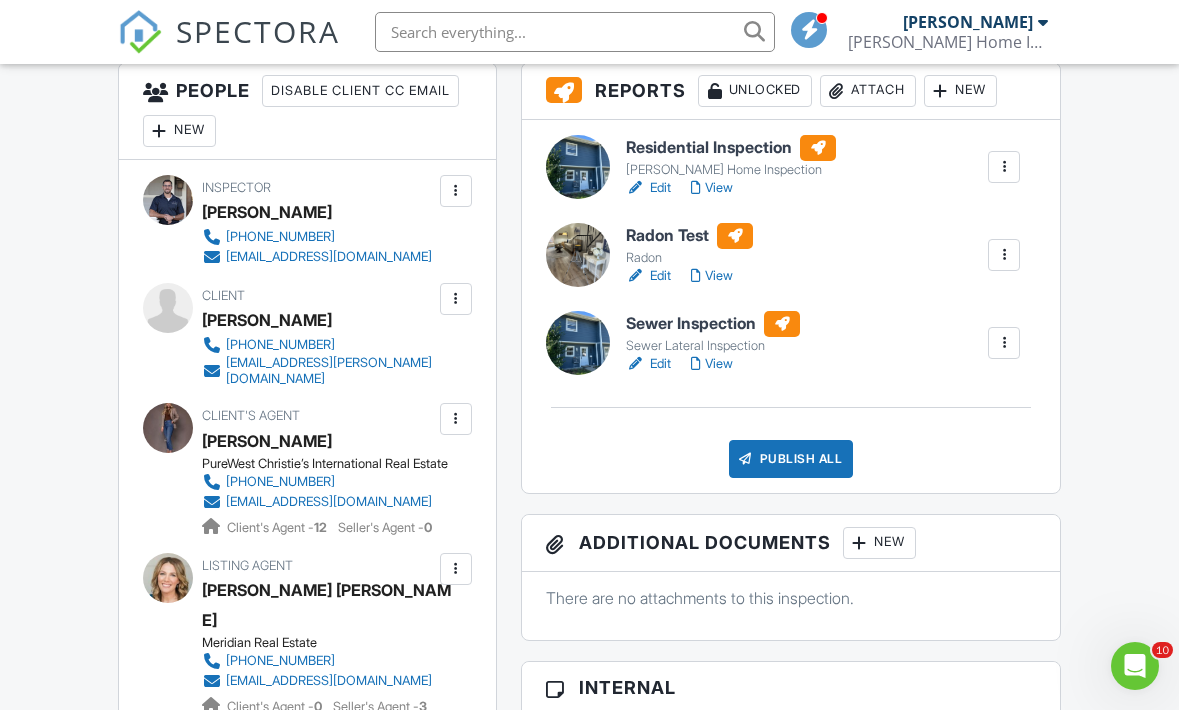 click on "View" at bounding box center [712, 188] 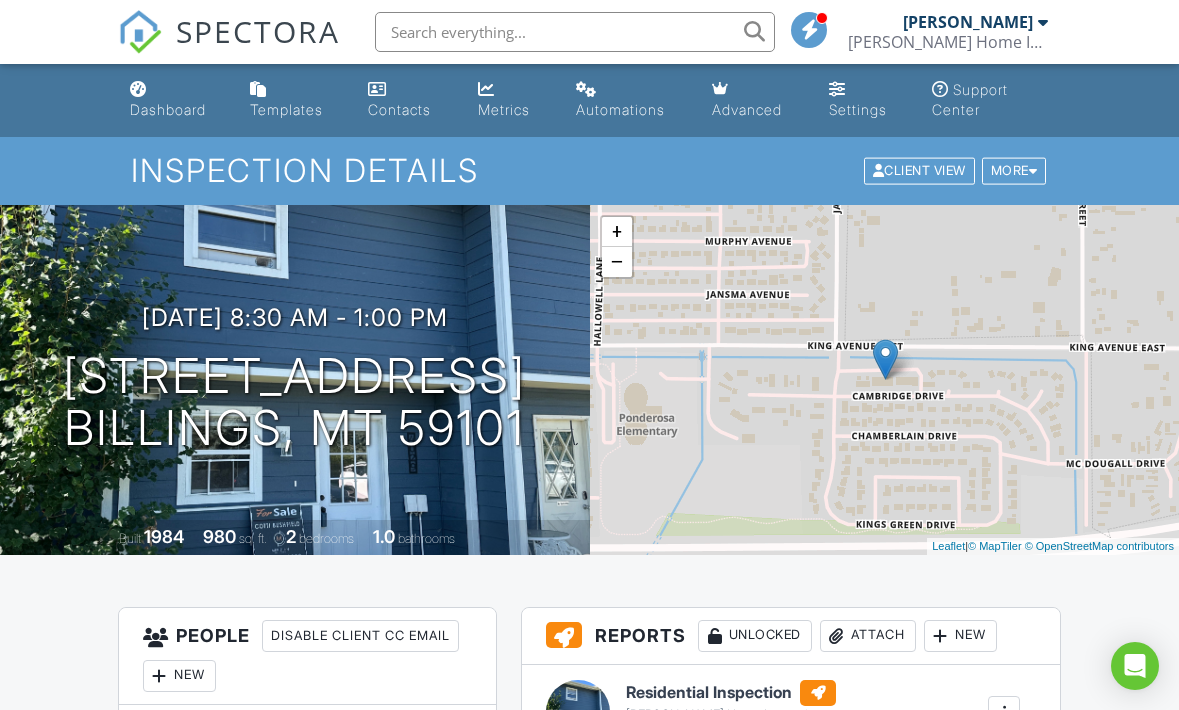 scroll, scrollTop: 480, scrollLeft: 0, axis: vertical 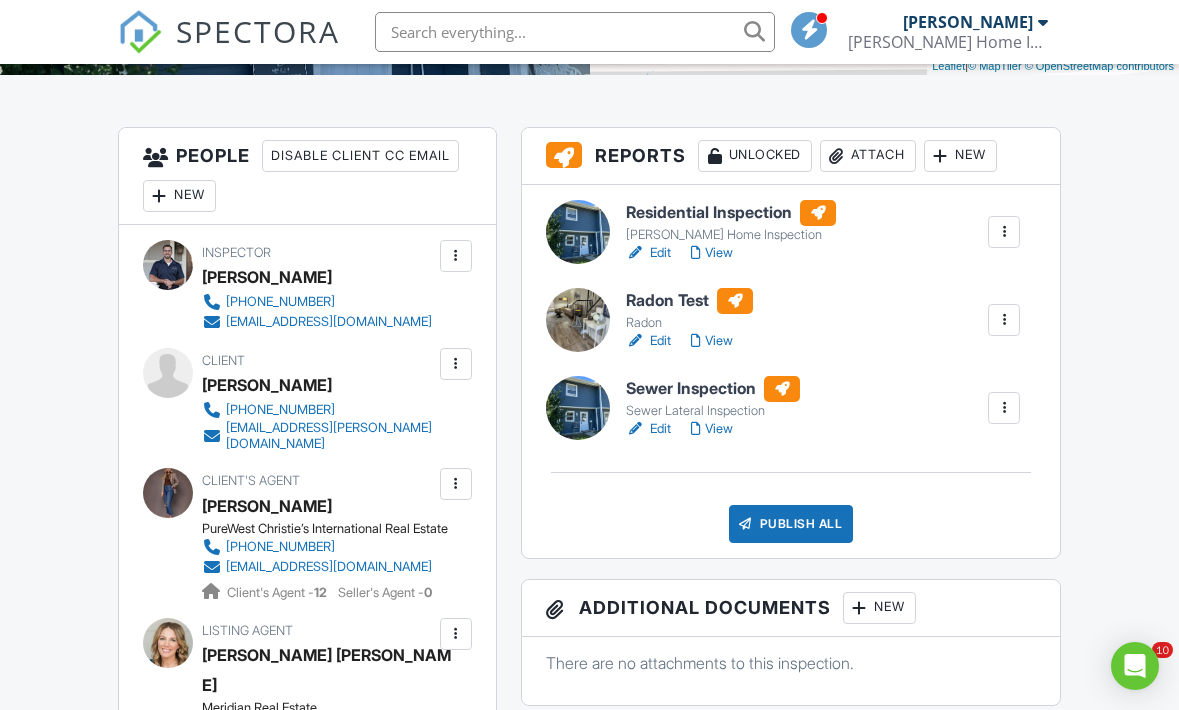 click at bounding box center [746, 524] 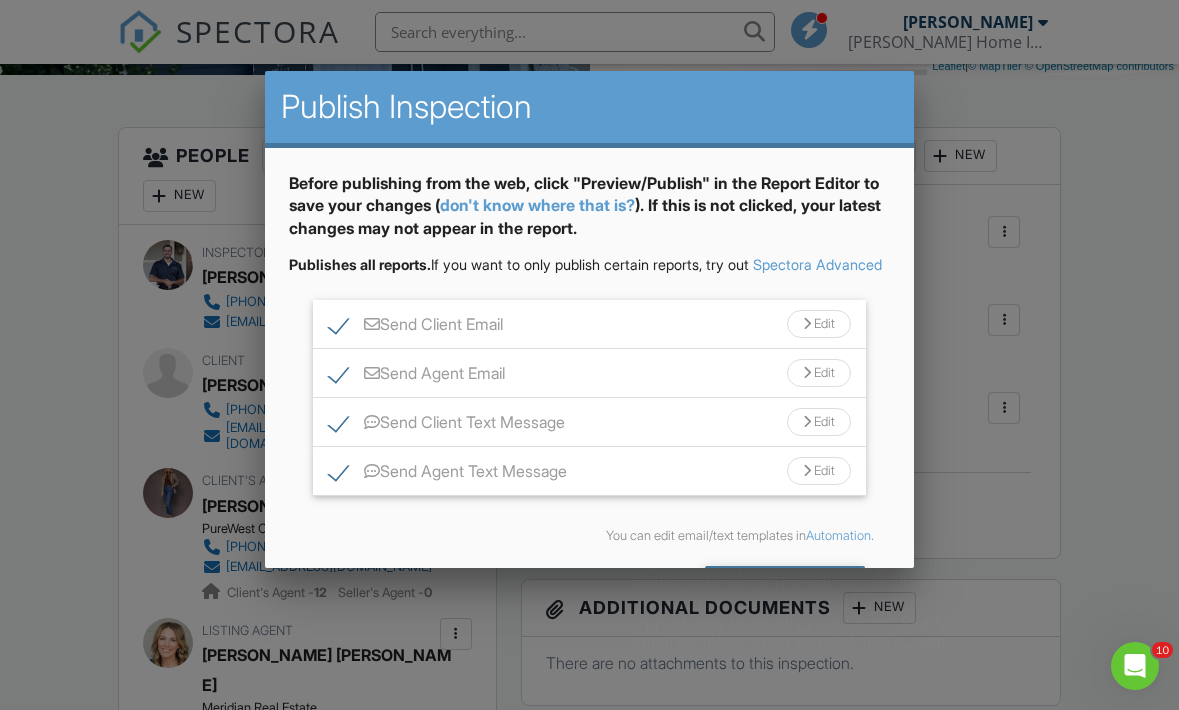 scroll, scrollTop: 90, scrollLeft: 0, axis: vertical 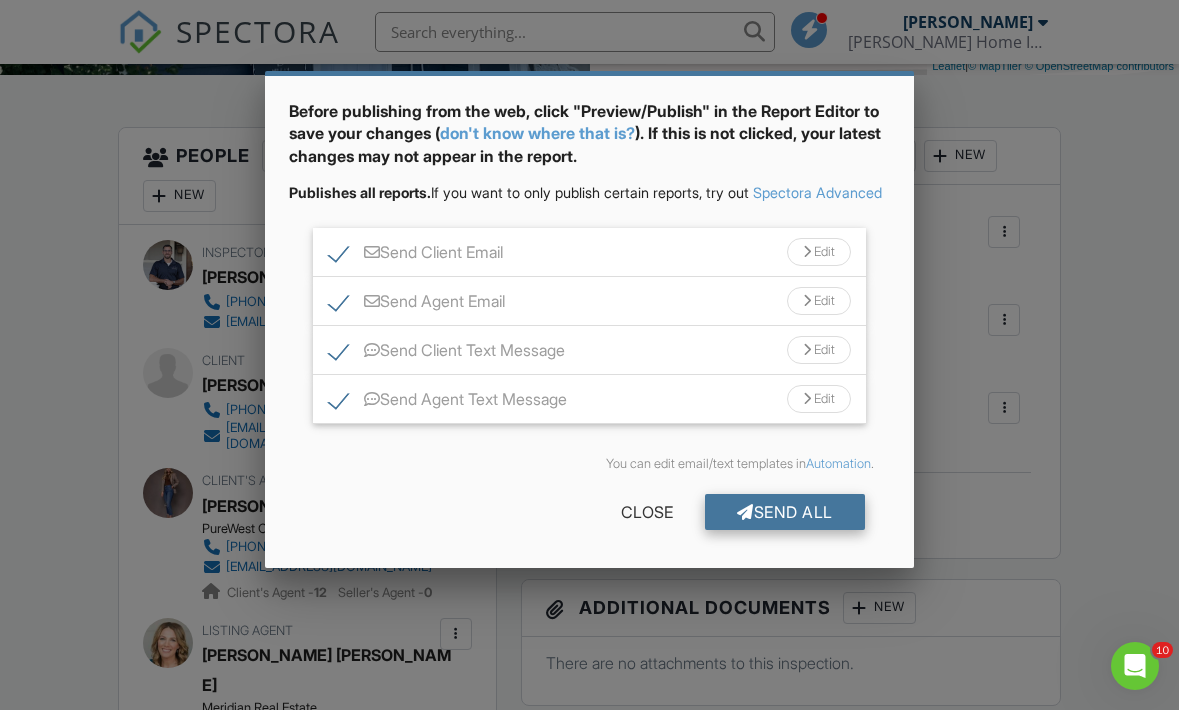 click on "Send All" at bounding box center [785, 512] 